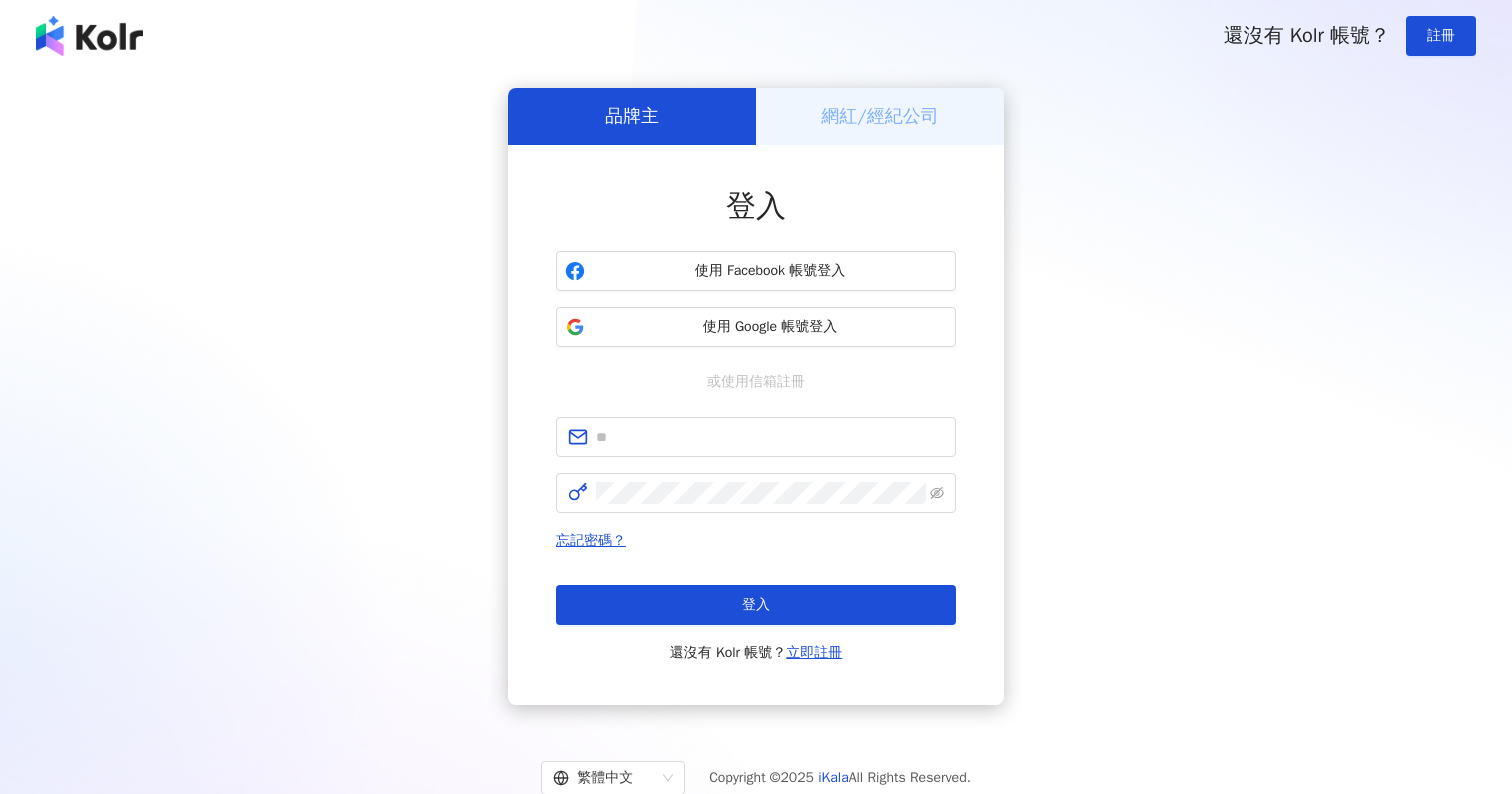scroll, scrollTop: 0, scrollLeft: 0, axis: both 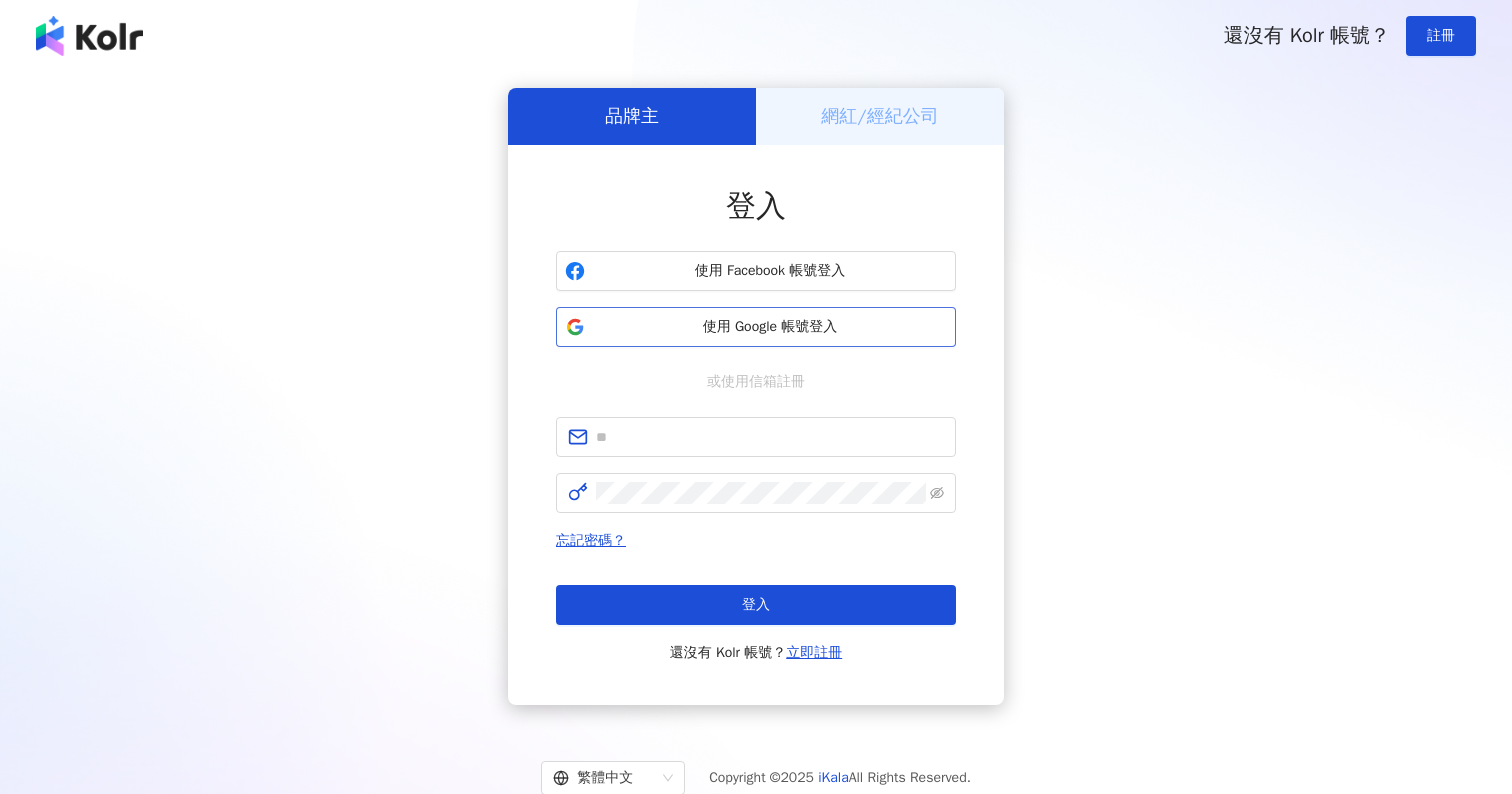 click on "使用 Google 帳號登入" at bounding box center [756, 327] 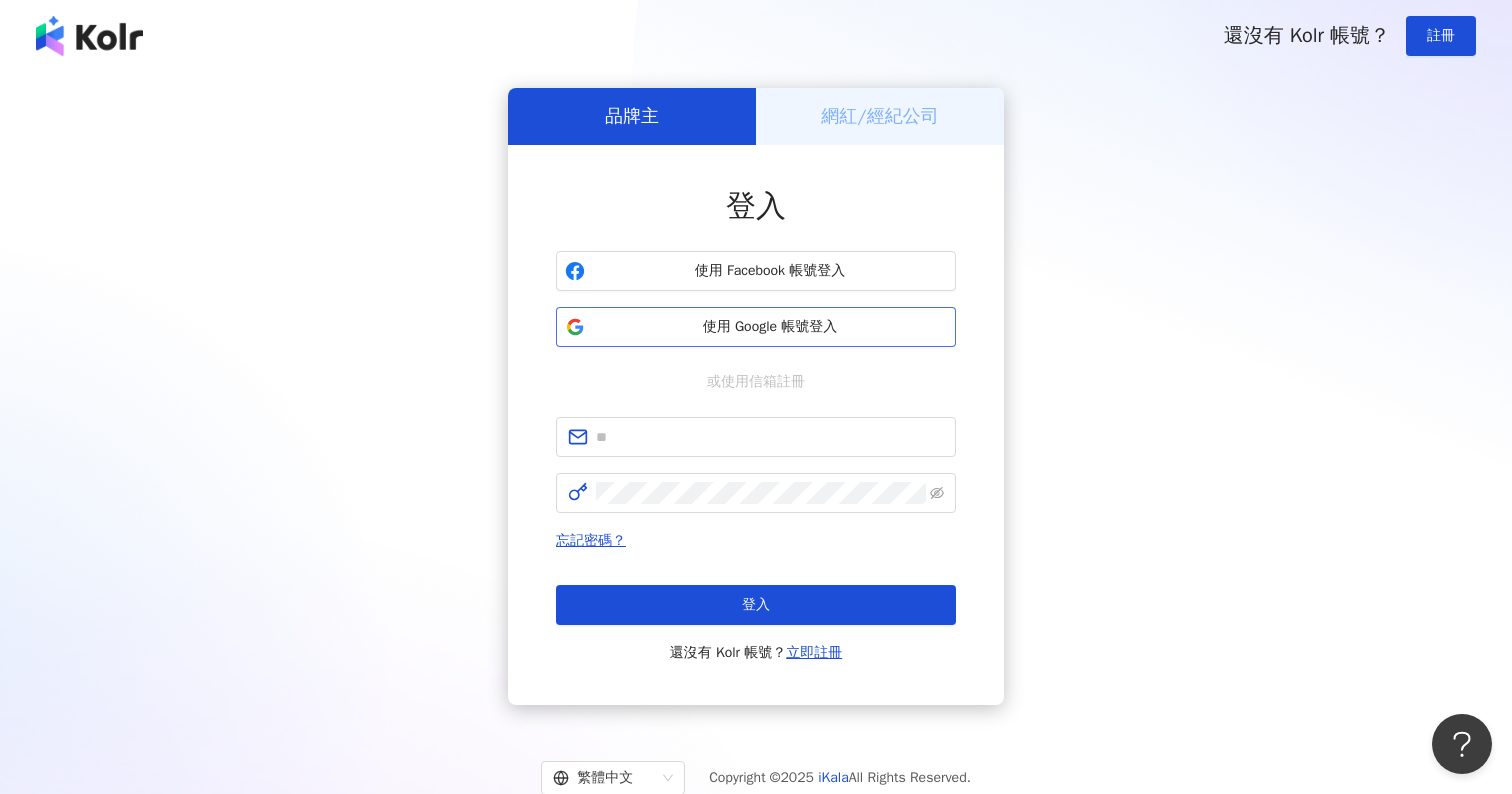 scroll, scrollTop: 0, scrollLeft: 0, axis: both 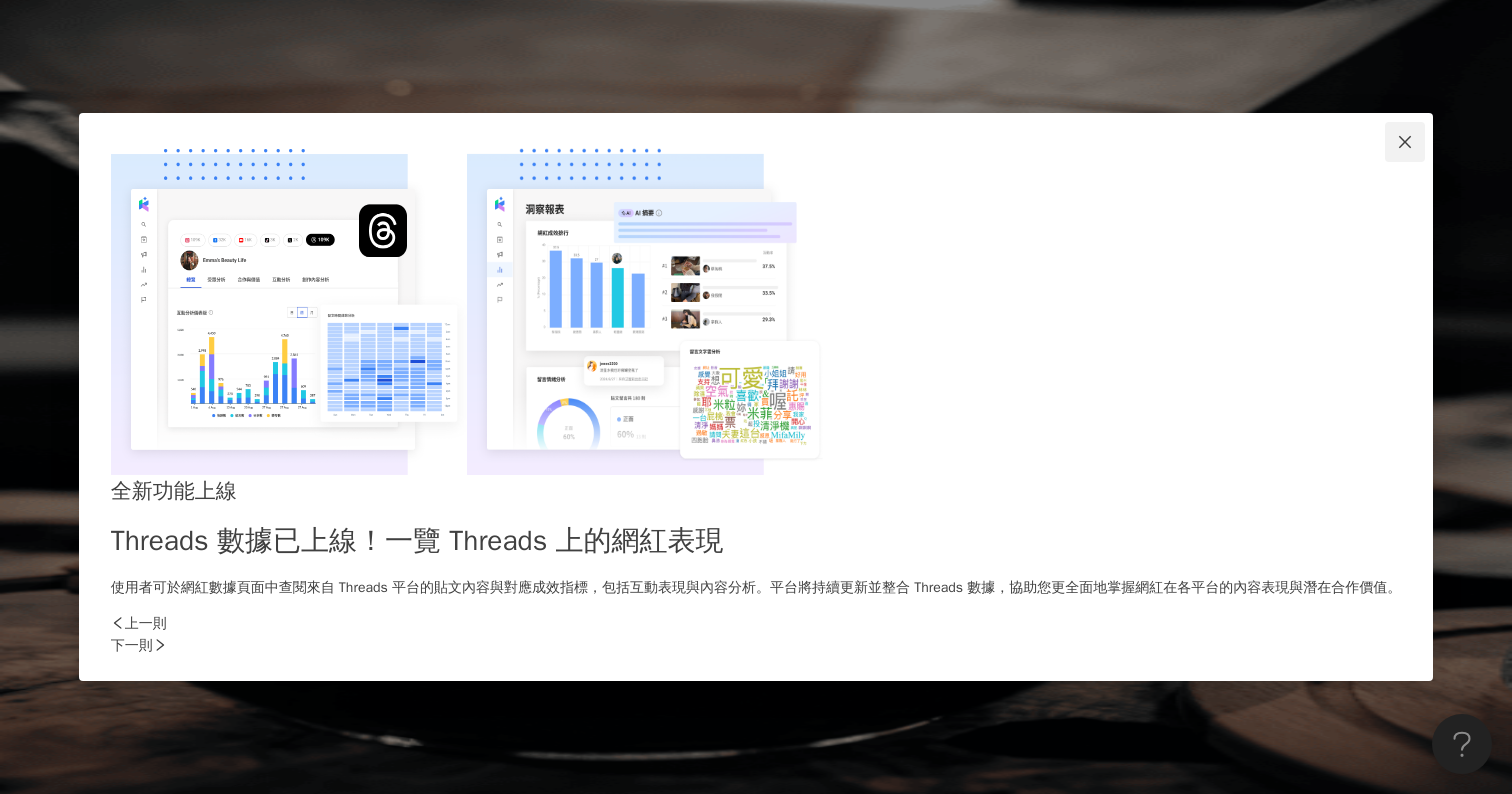 click 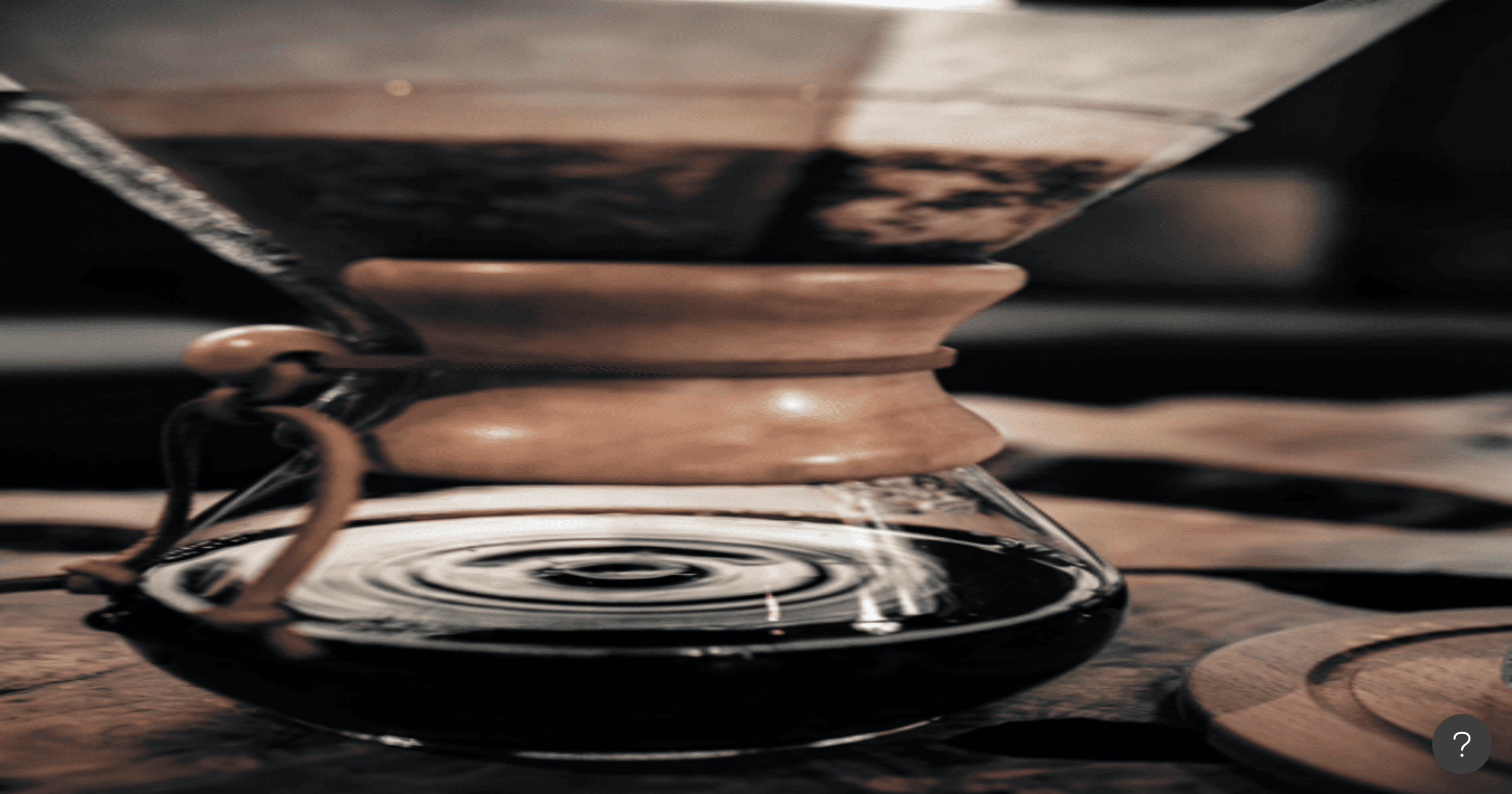 click at bounding box center (446, 99) 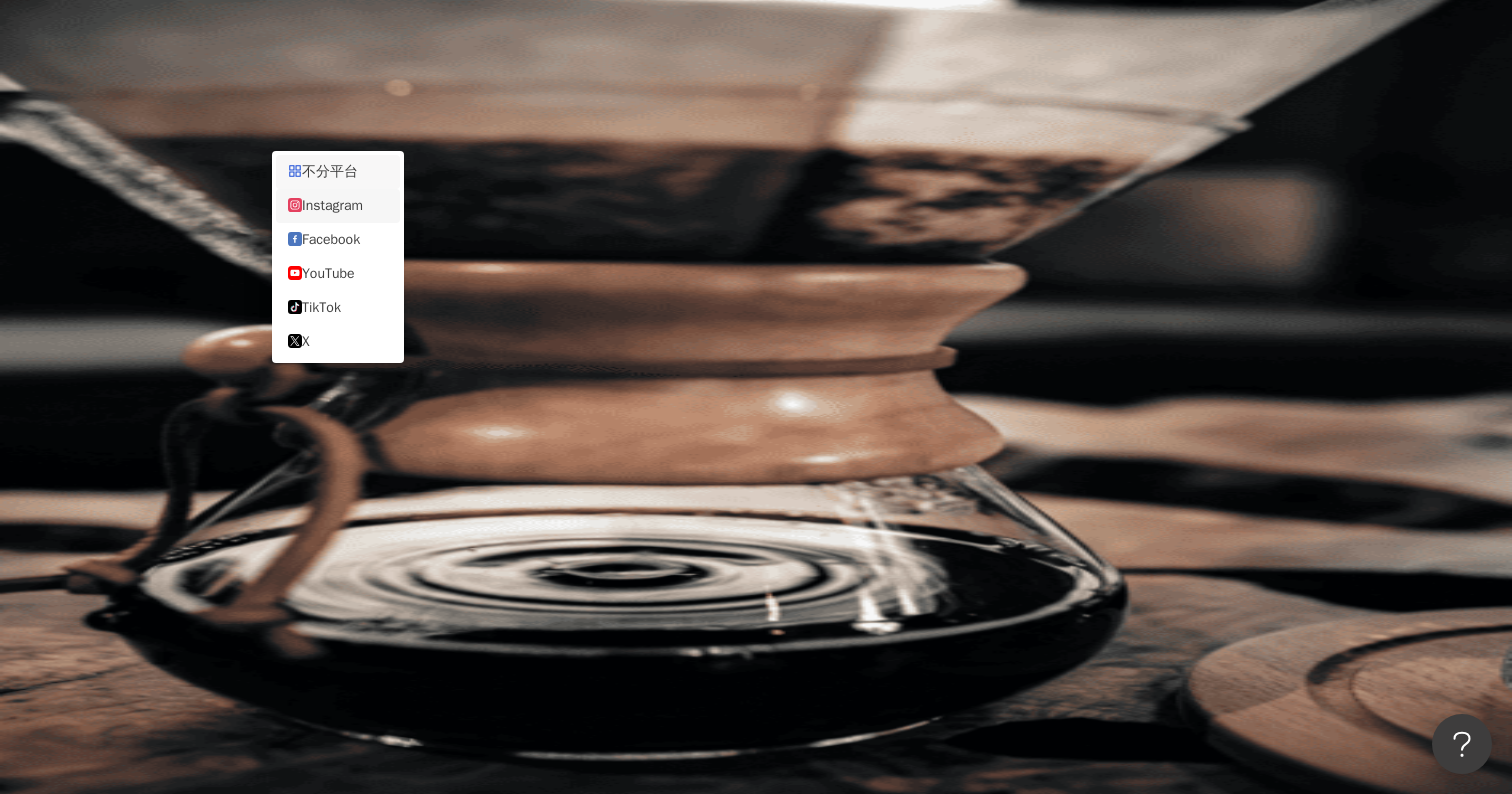 click on "Instagram" at bounding box center (338, 206) 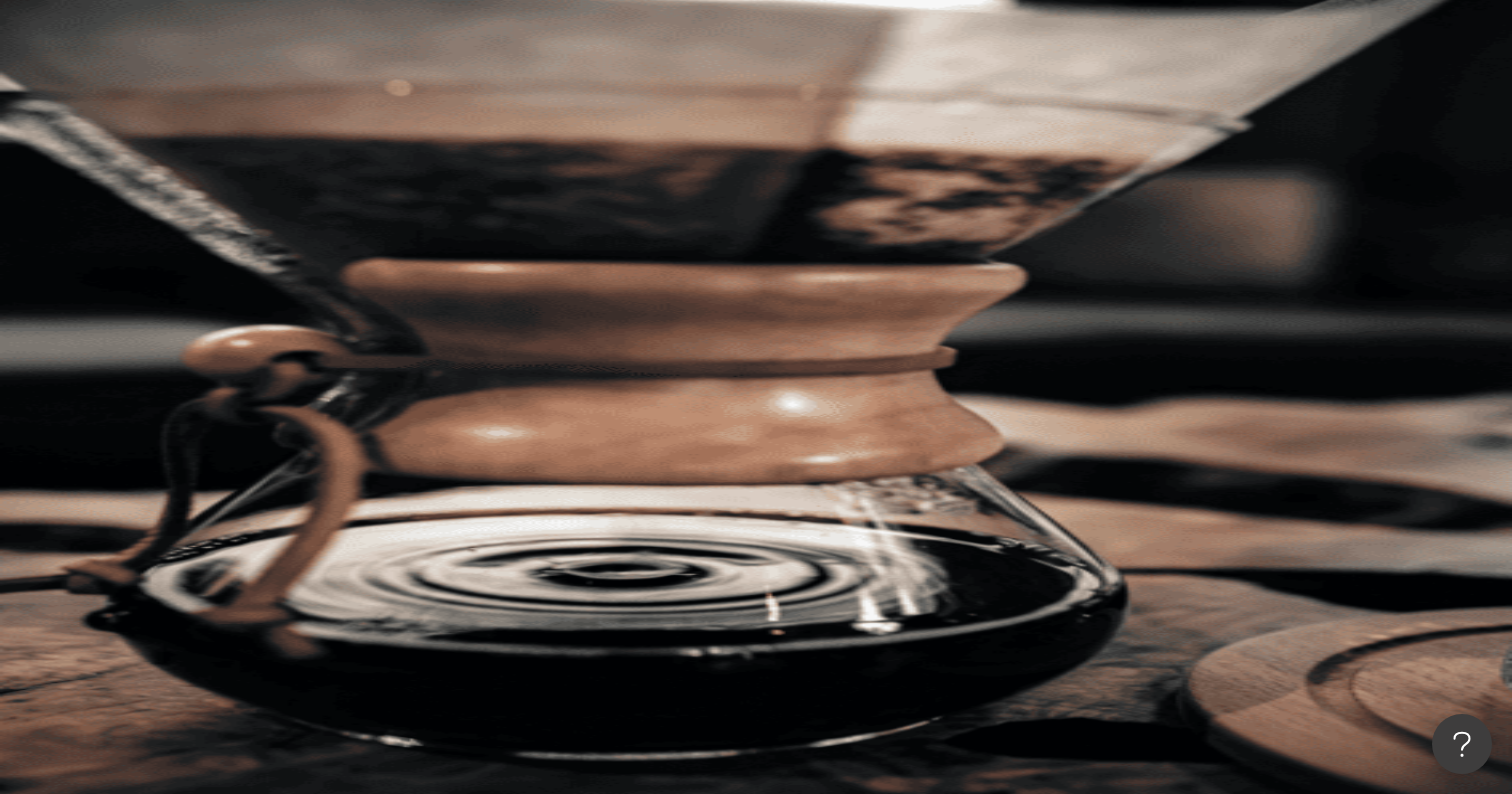 click at bounding box center [451, 99] 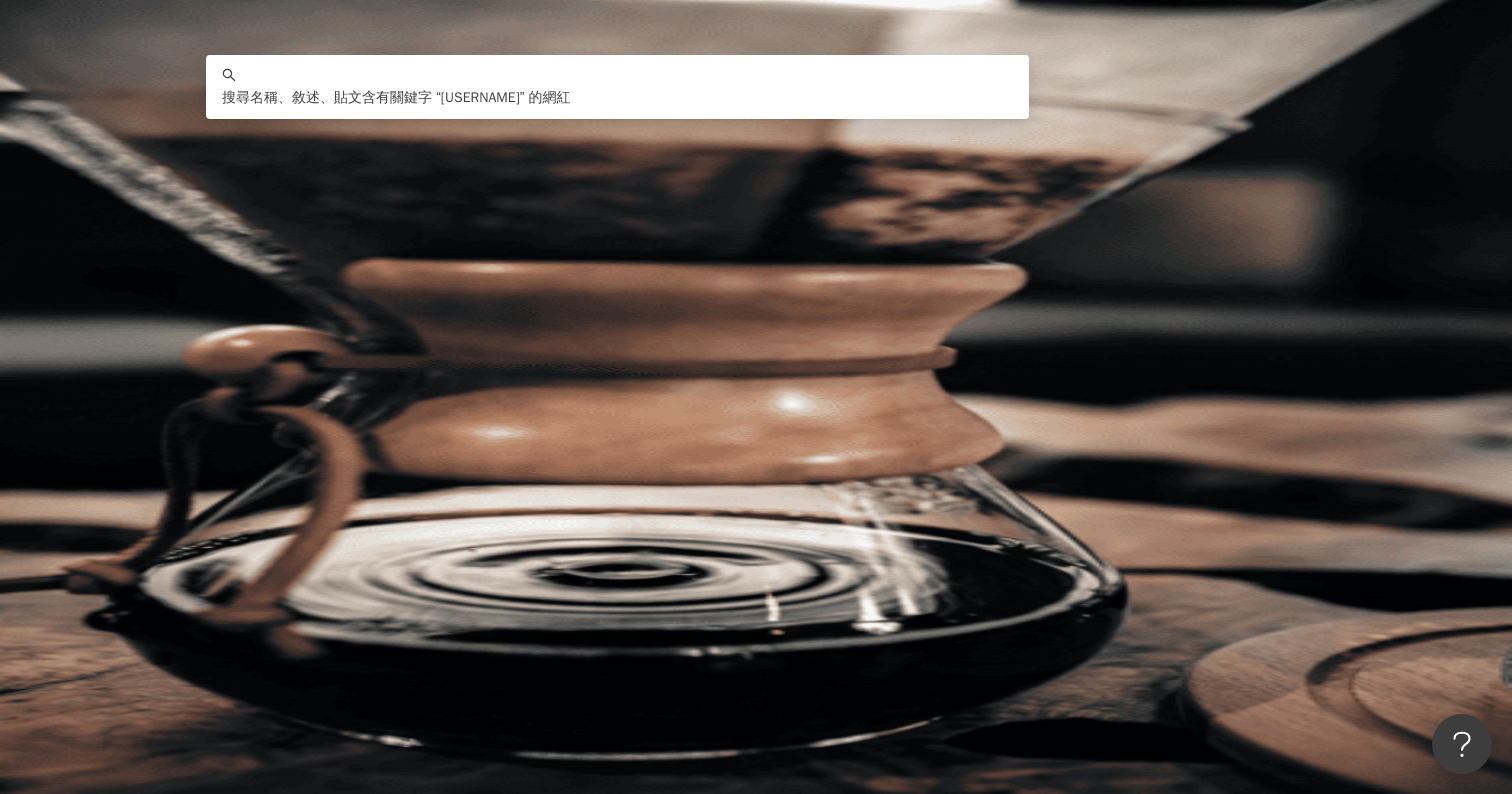 type on "**********" 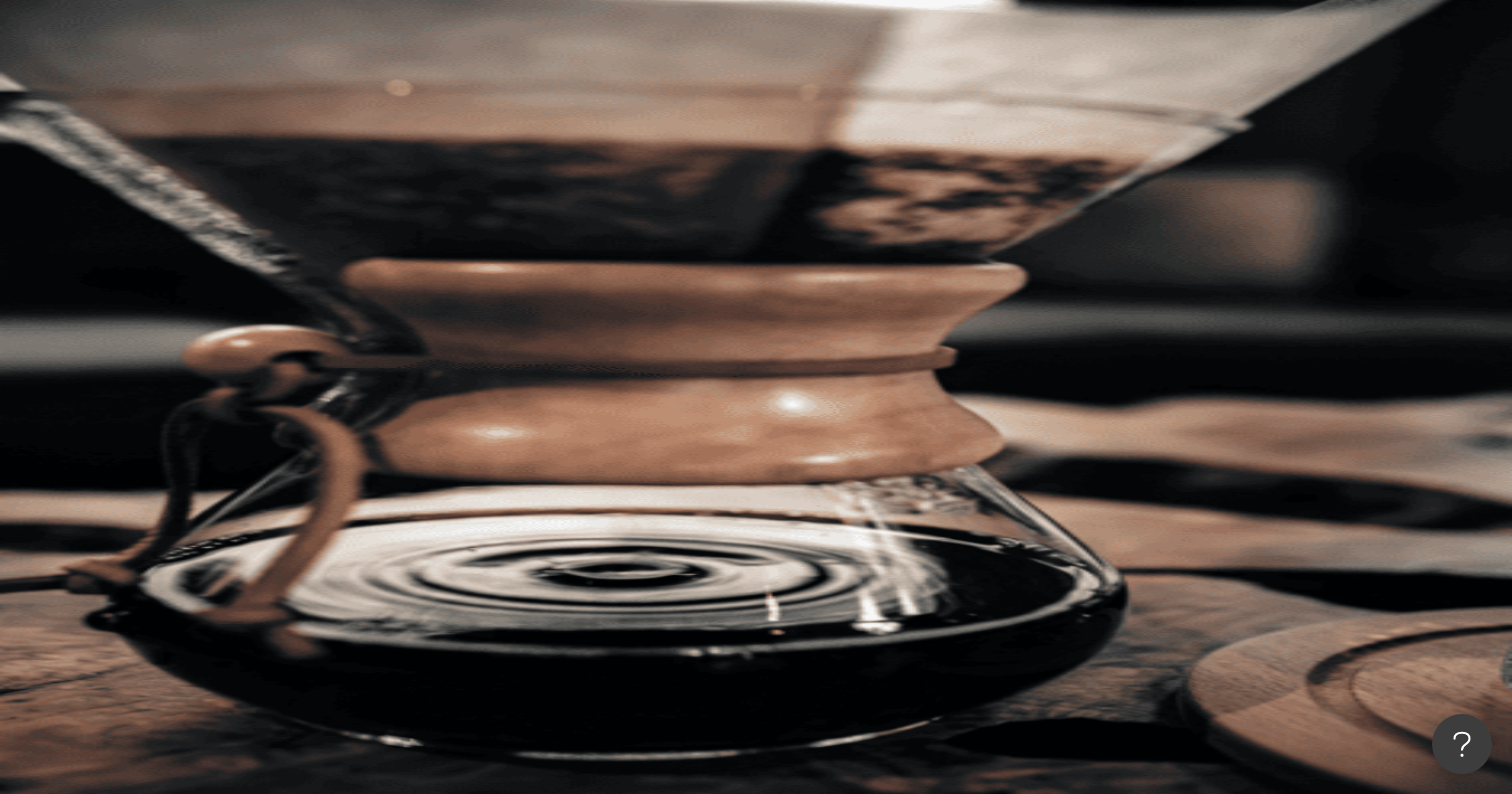 click on "**********" at bounding box center (451, 99) 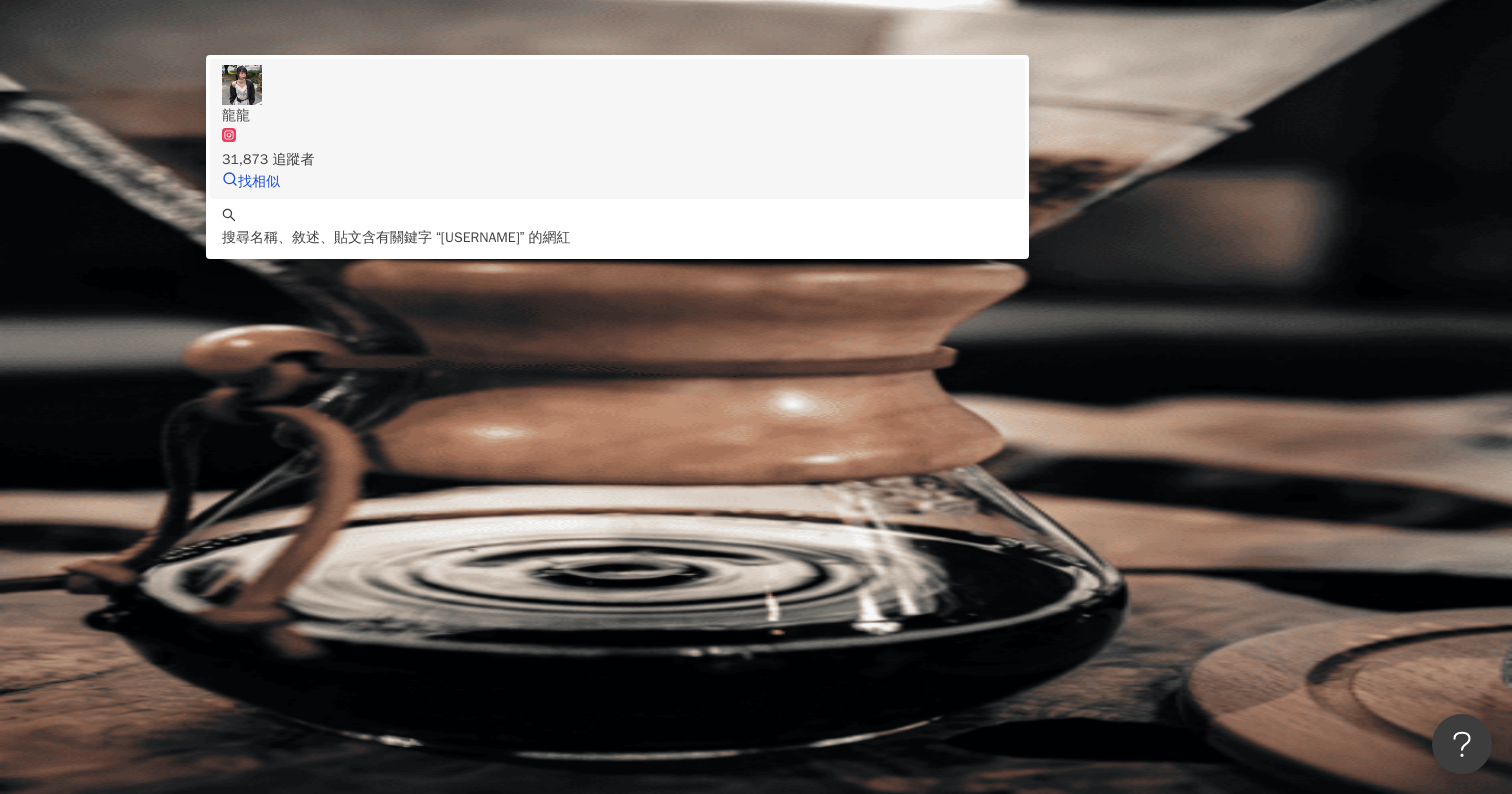 click on "31,873   追蹤者" at bounding box center (617, 149) 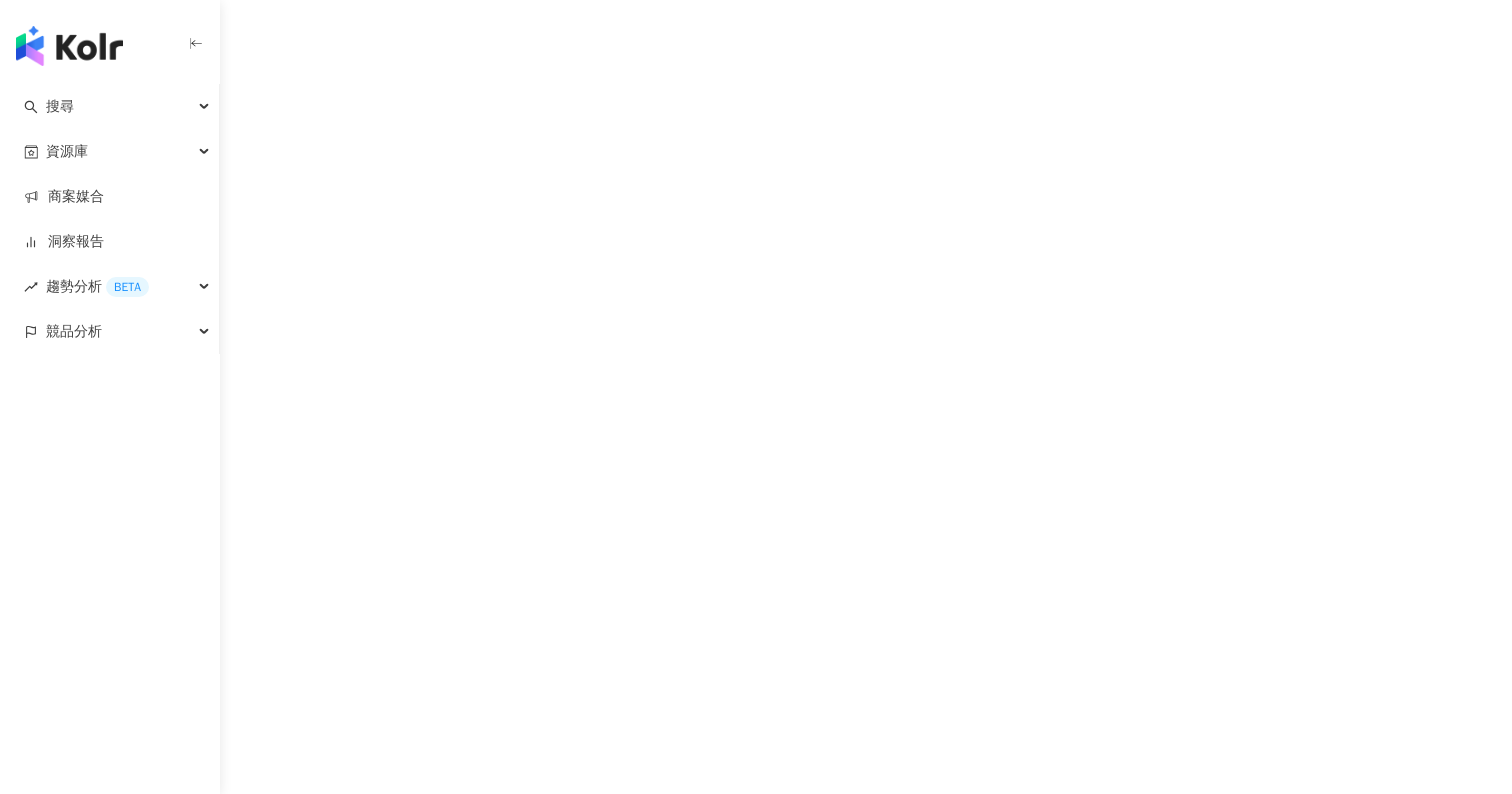 scroll, scrollTop: 0, scrollLeft: 0, axis: both 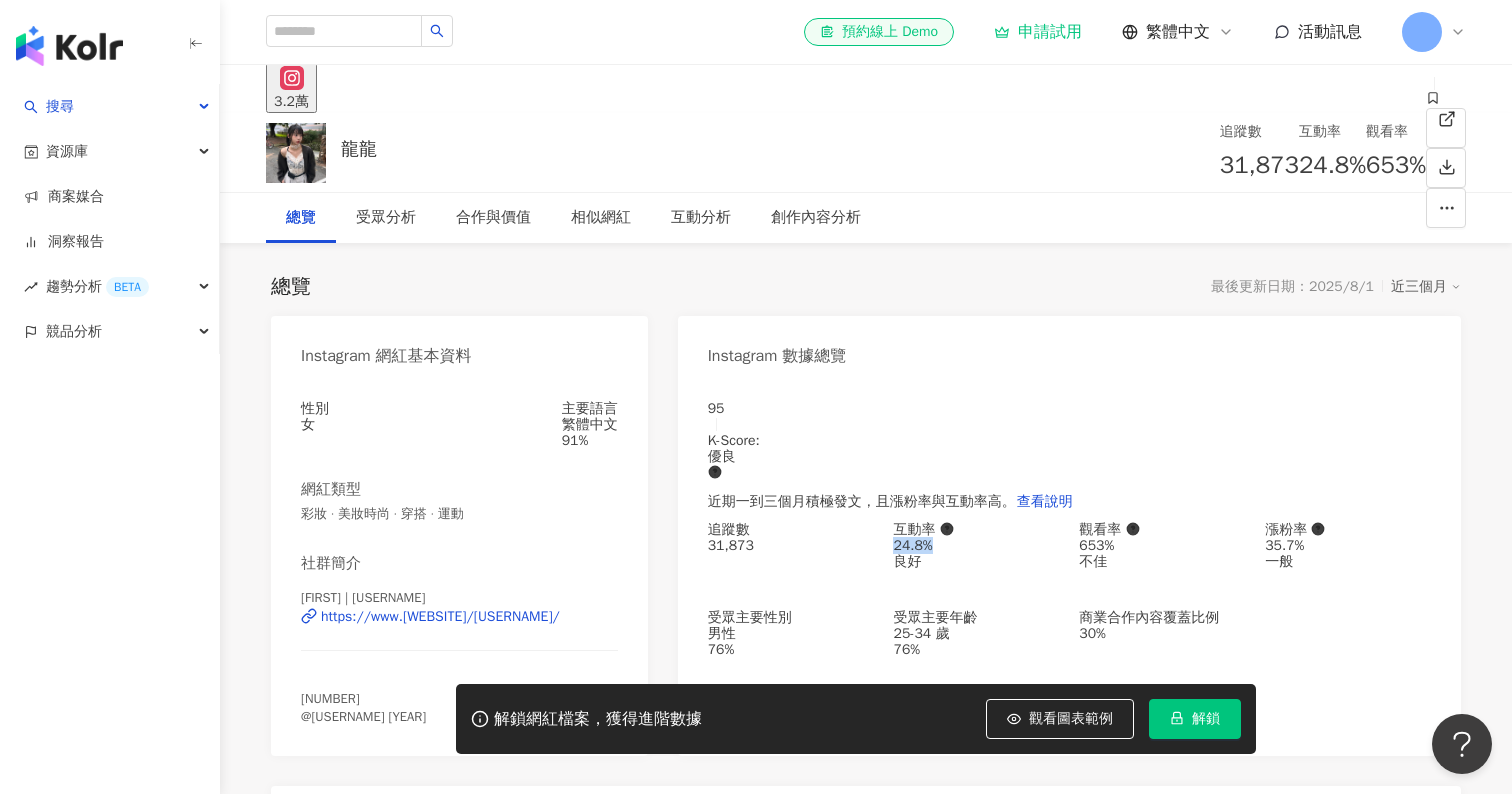 drag, startPoint x: 894, startPoint y: 552, endPoint x: 960, endPoint y: 552, distance: 66 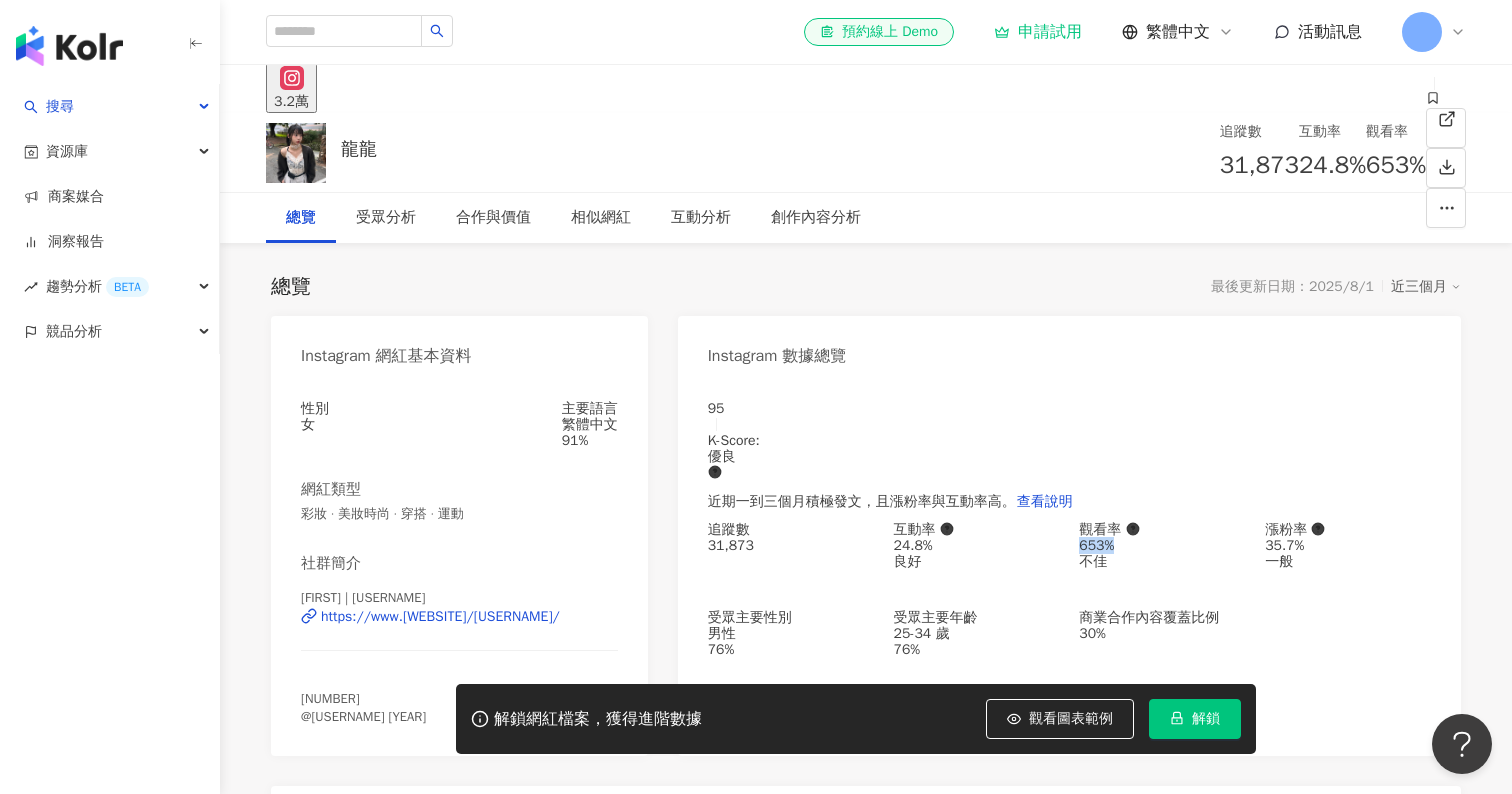drag, startPoint x: 1080, startPoint y: 548, endPoint x: 1137, endPoint y: 548, distance: 57 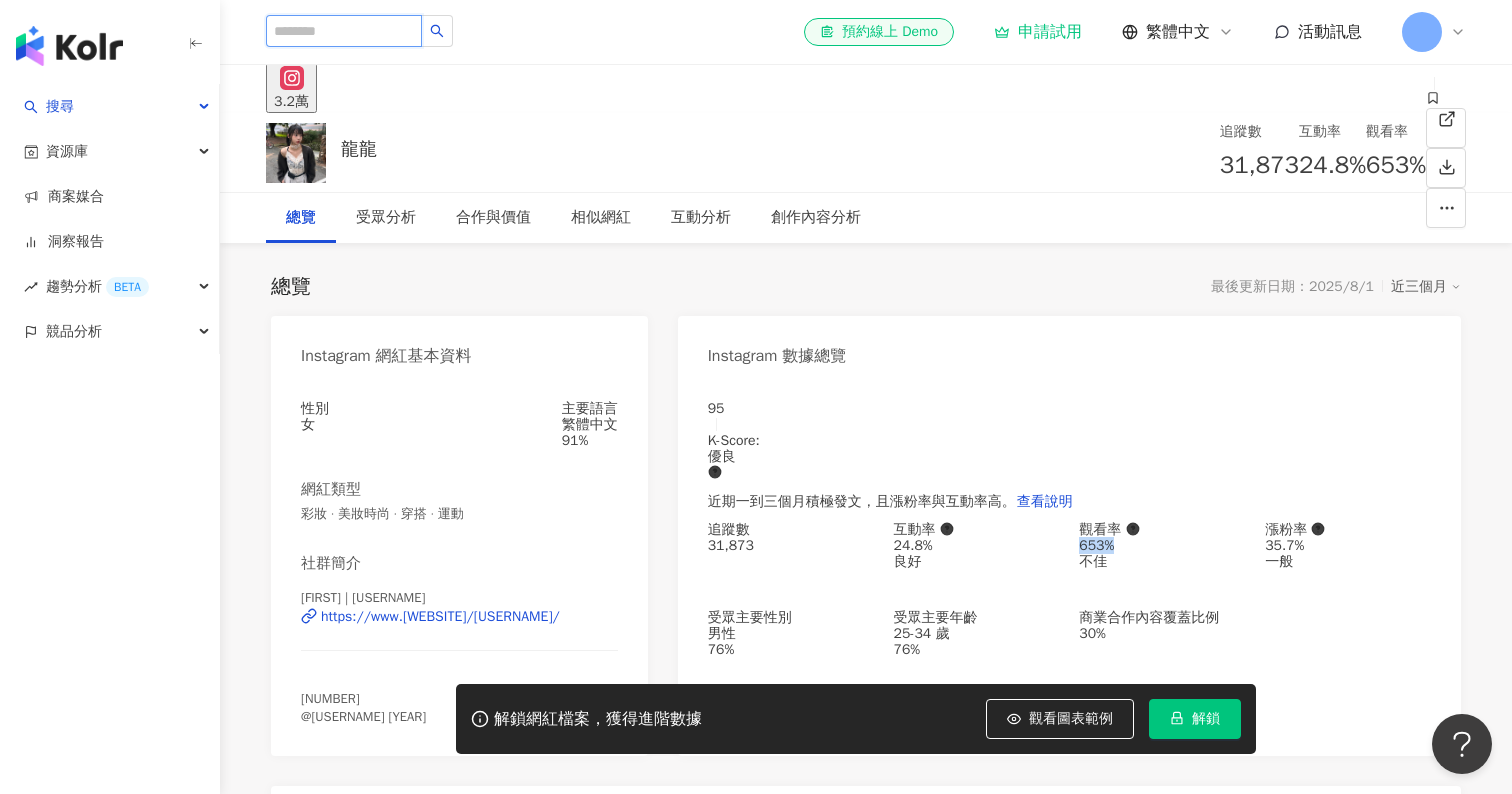 click at bounding box center (344, 31) 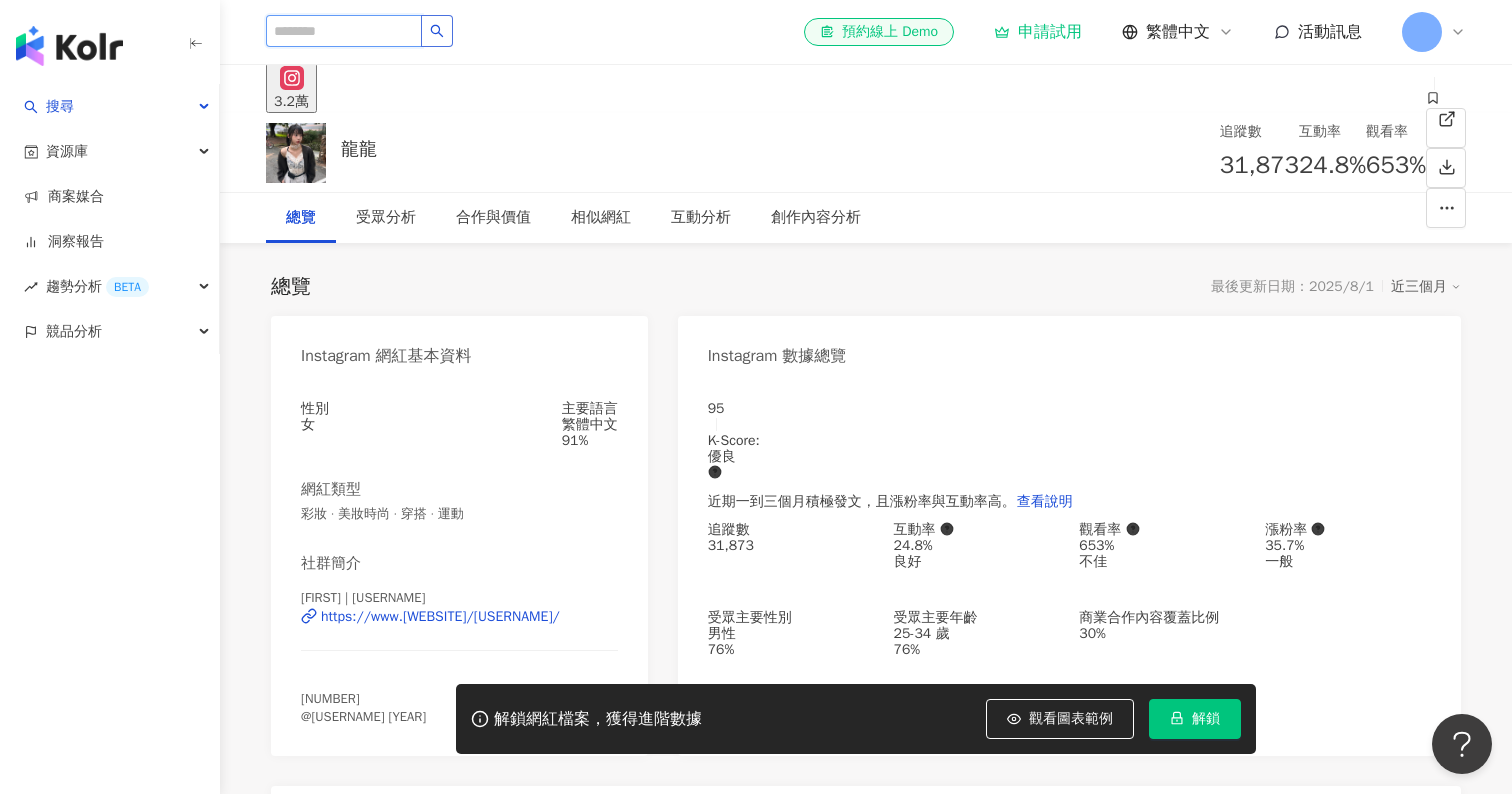 paste on "**********" 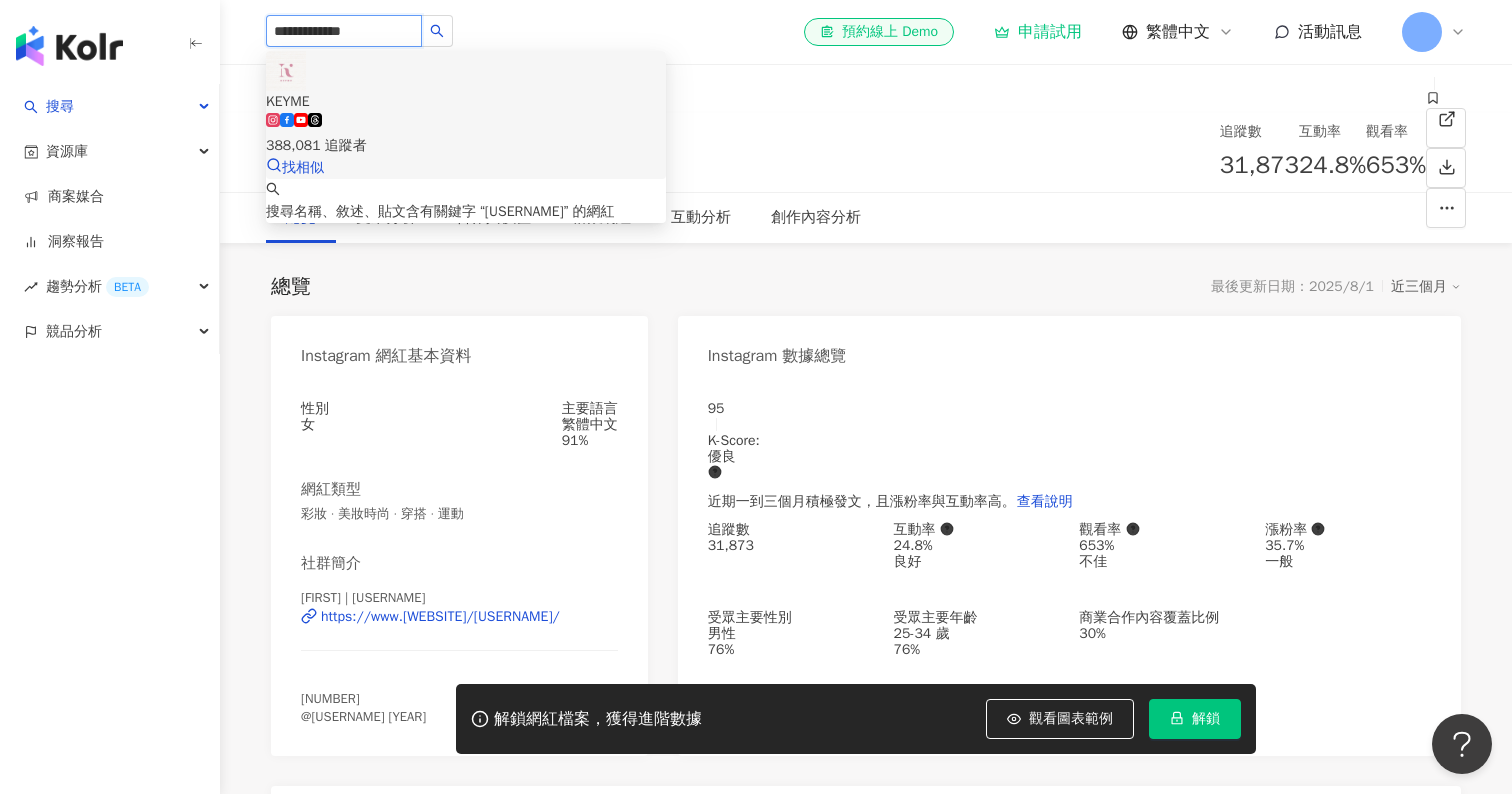 click on "388,081   追蹤者" at bounding box center [466, 146] 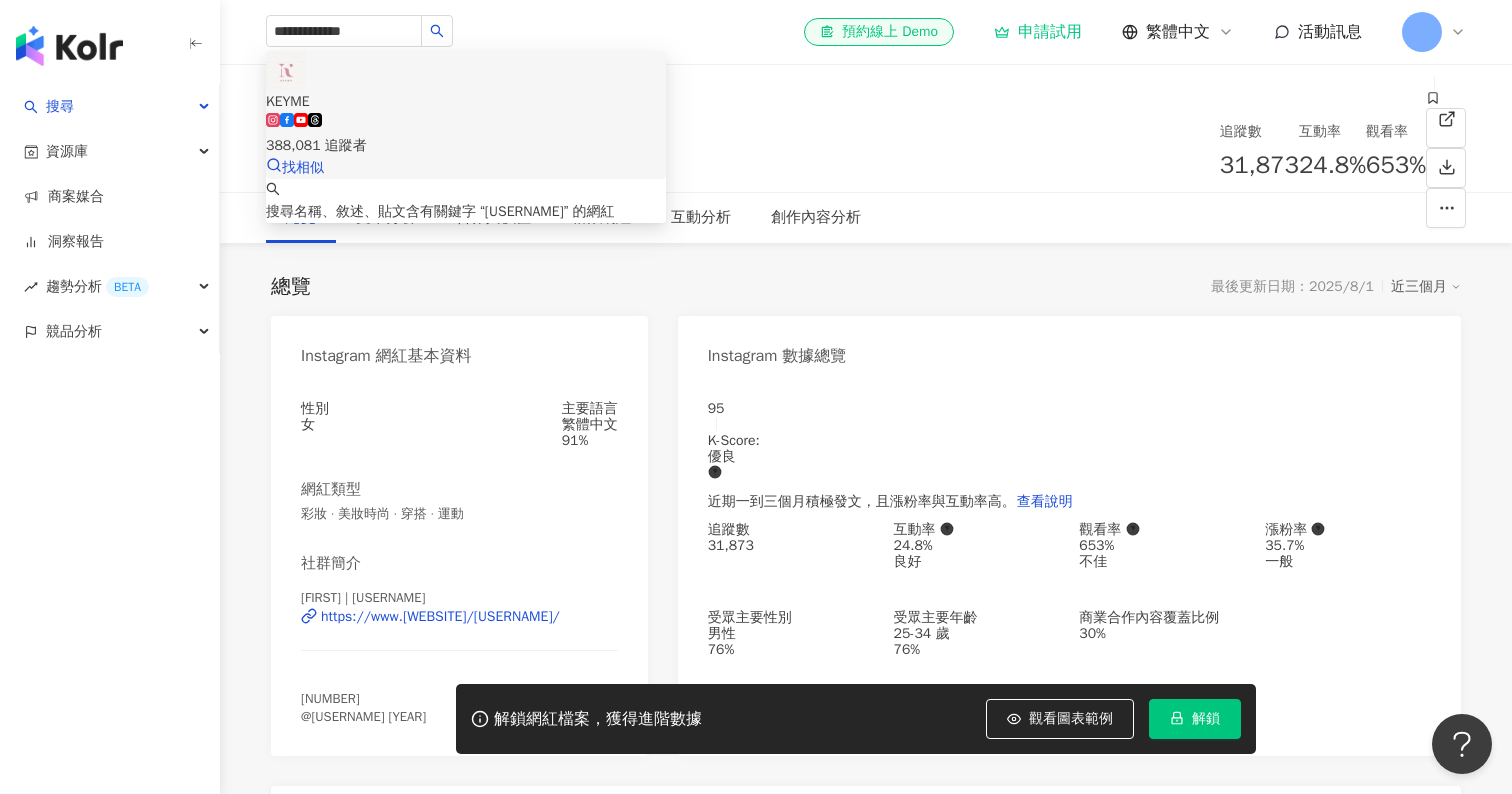 type 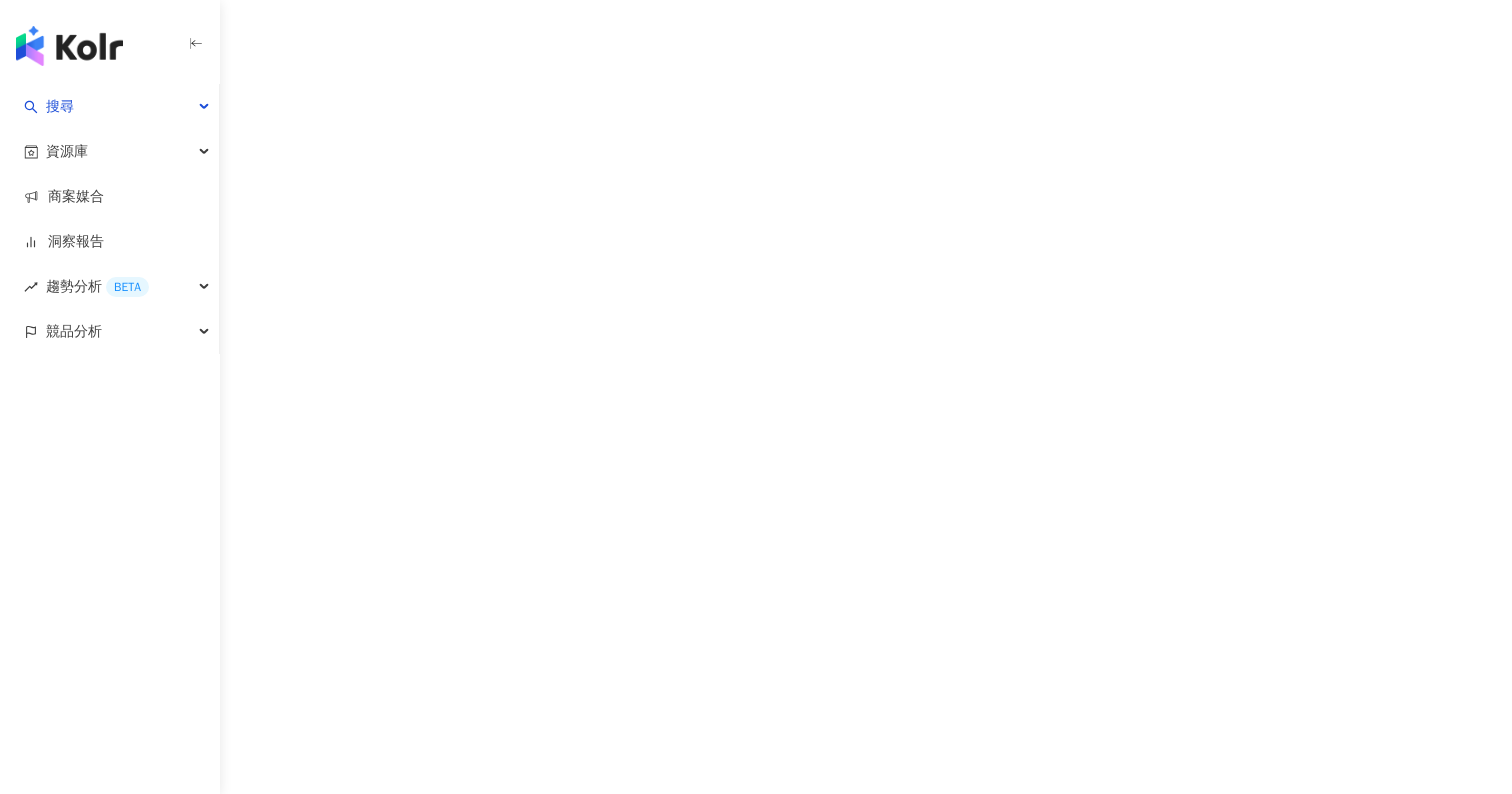 scroll, scrollTop: 0, scrollLeft: 0, axis: both 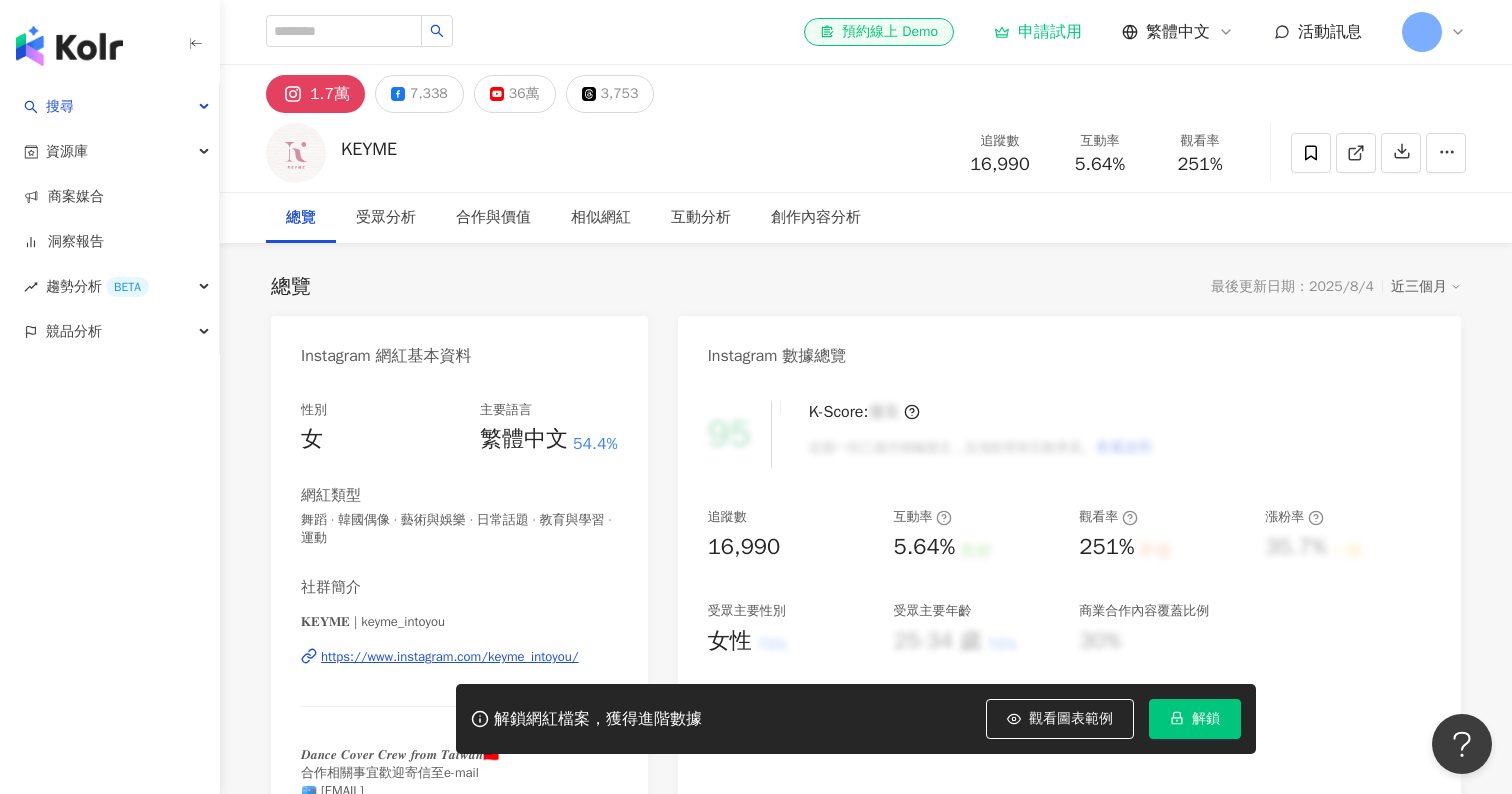 click on "5.64%" at bounding box center (924, 547) 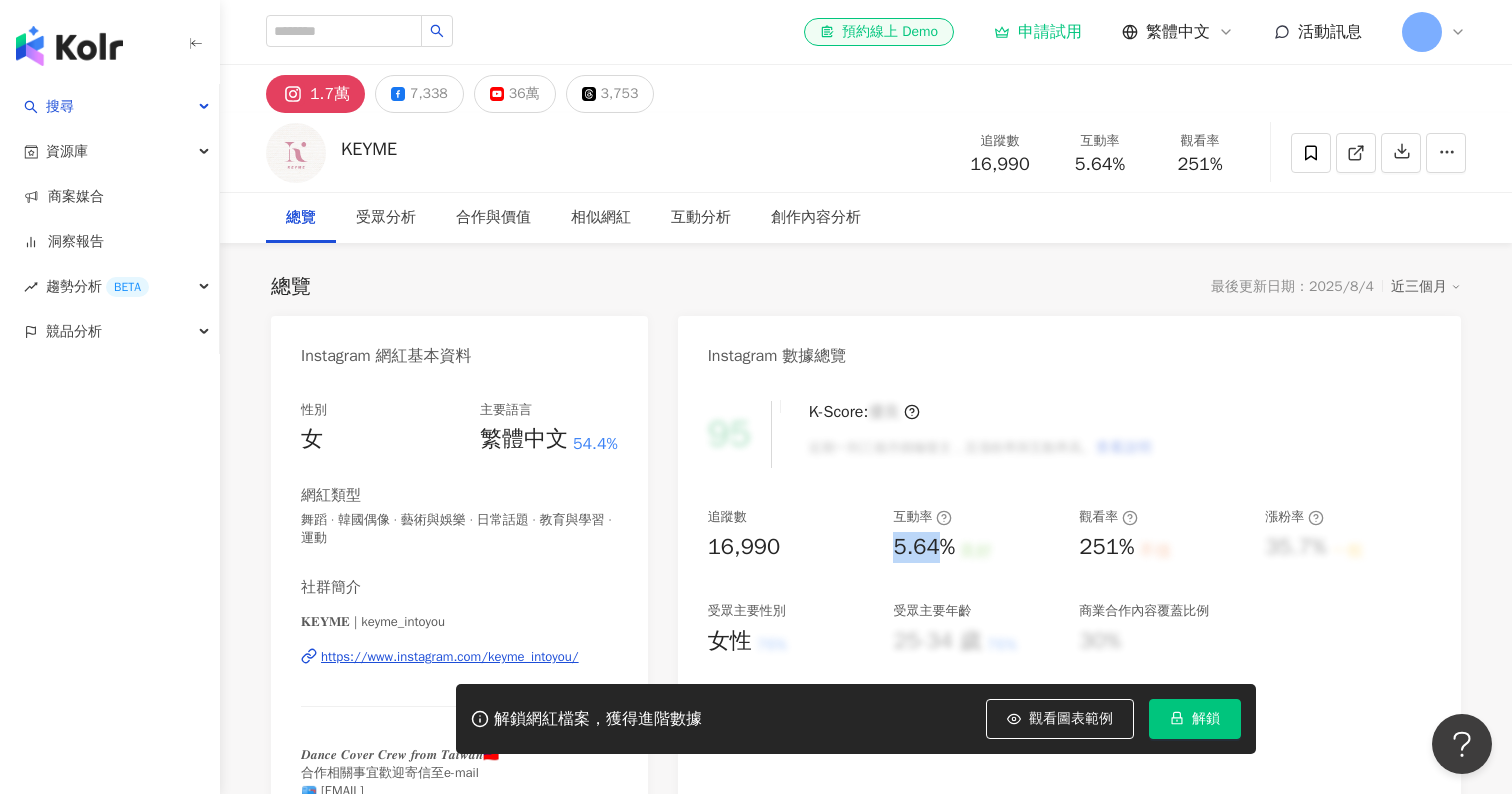 click on "5.64%" at bounding box center (924, 547) 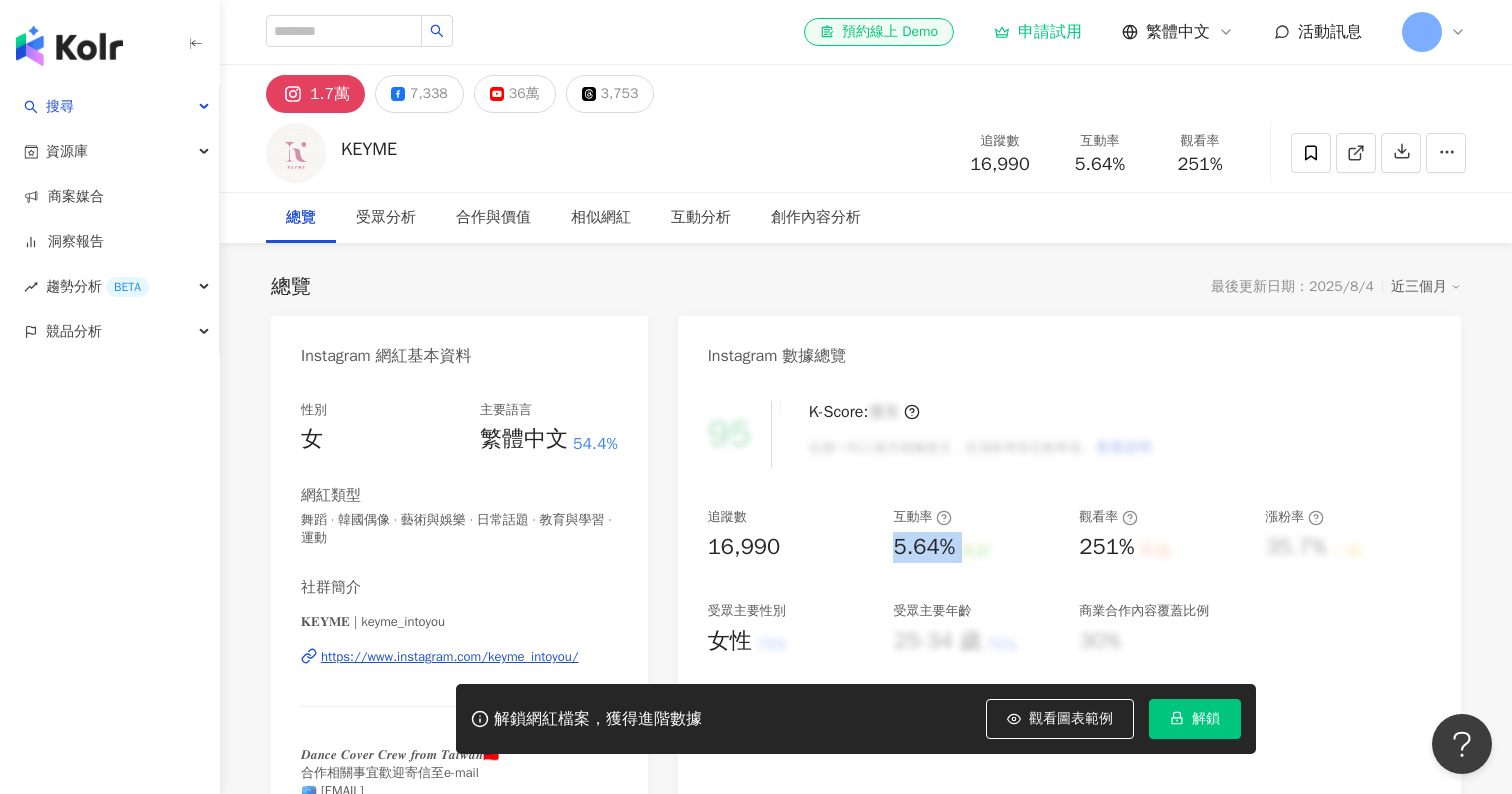 click on "5.64%" at bounding box center [924, 547] 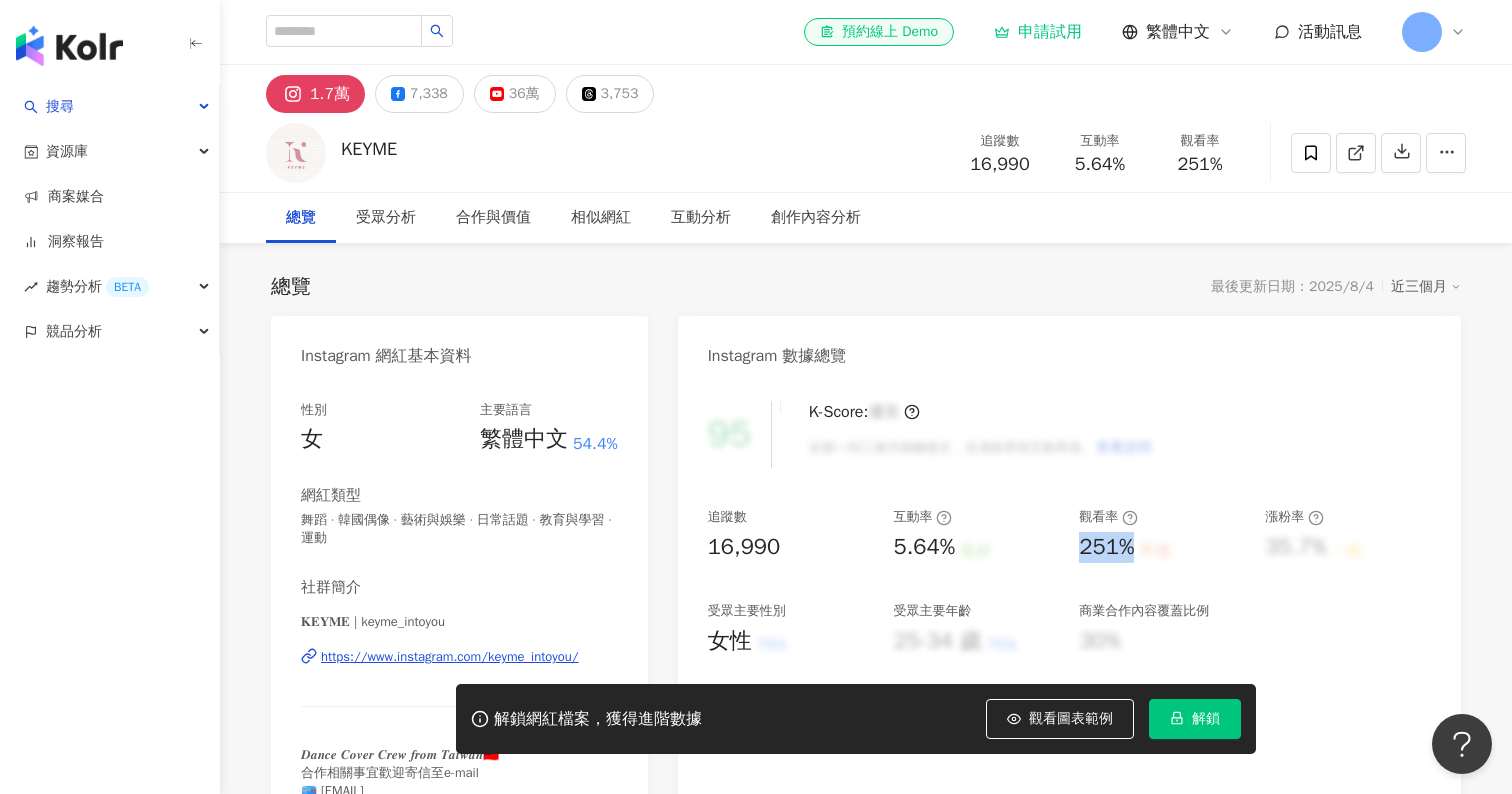 drag, startPoint x: 1074, startPoint y: 554, endPoint x: 1128, endPoint y: 554, distance: 54 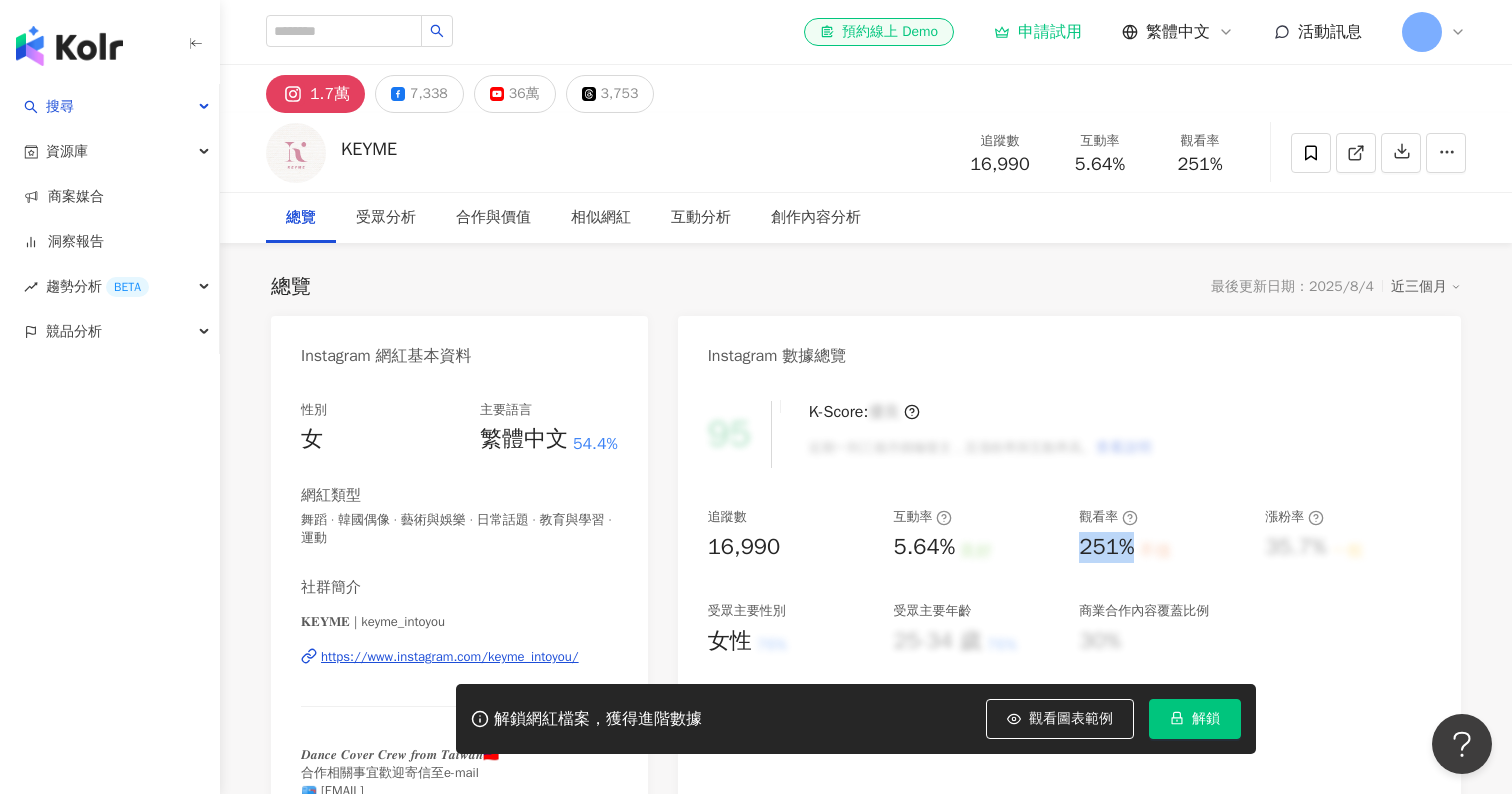 copy on "251%" 